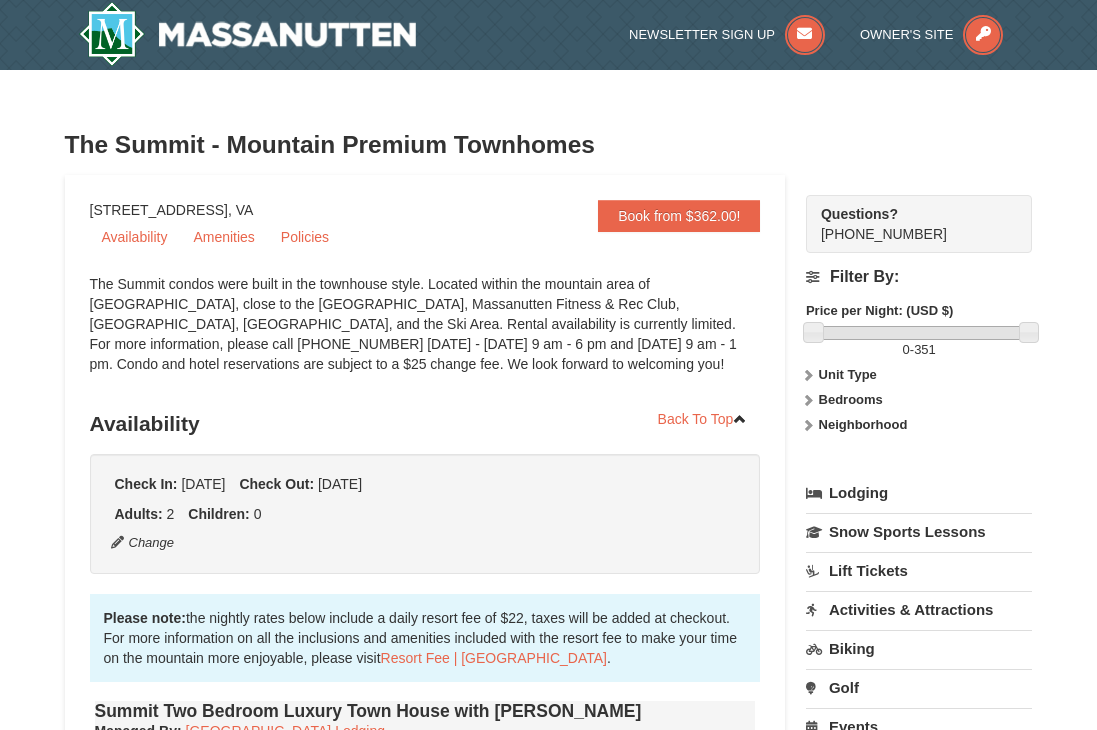 scroll, scrollTop: 0, scrollLeft: 0, axis: both 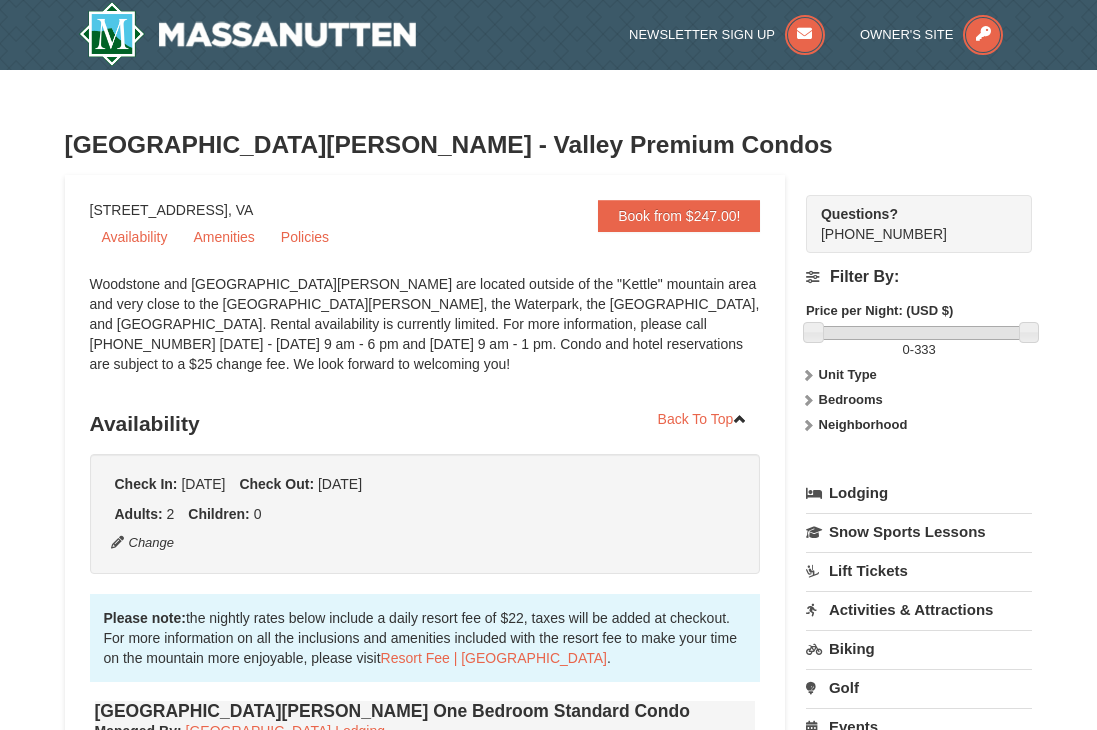 click on "×
Woodstone Meadows - Valley Premium Condos
Book from $247.00!
1822 Resort Drive,
Massanutten,
VA
Availability
Amenities
Policies
‹ ›
2 0" at bounding box center (548, 3173) 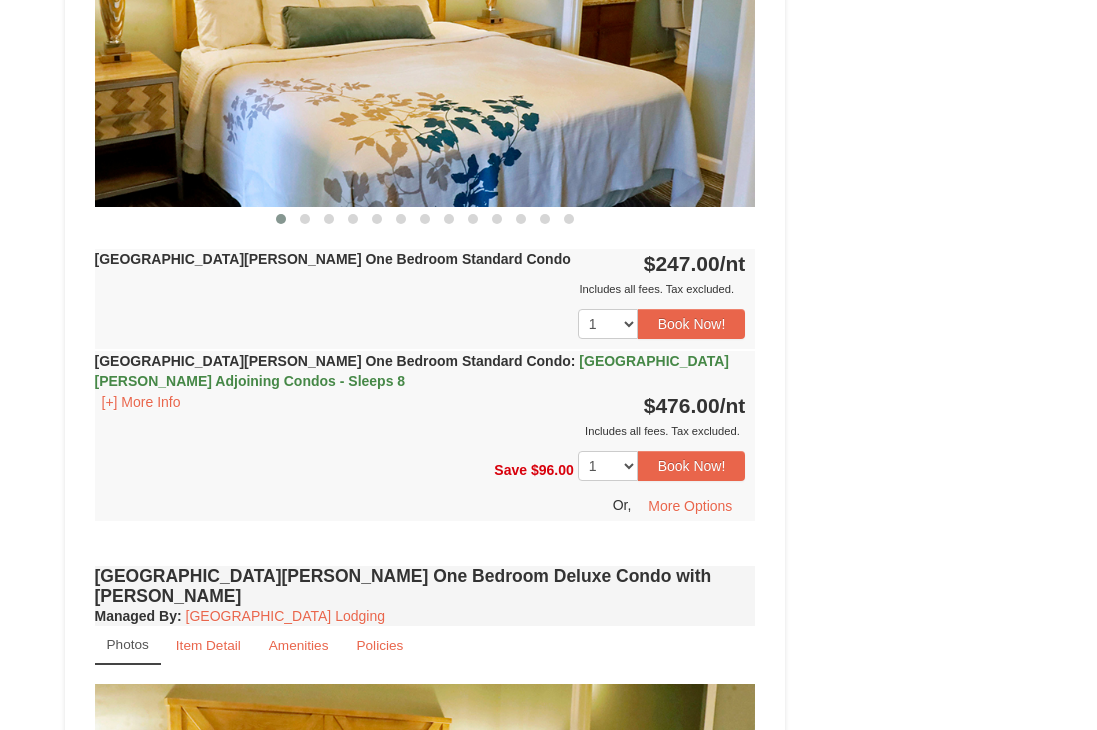 scroll, scrollTop: 960, scrollLeft: 0, axis: vertical 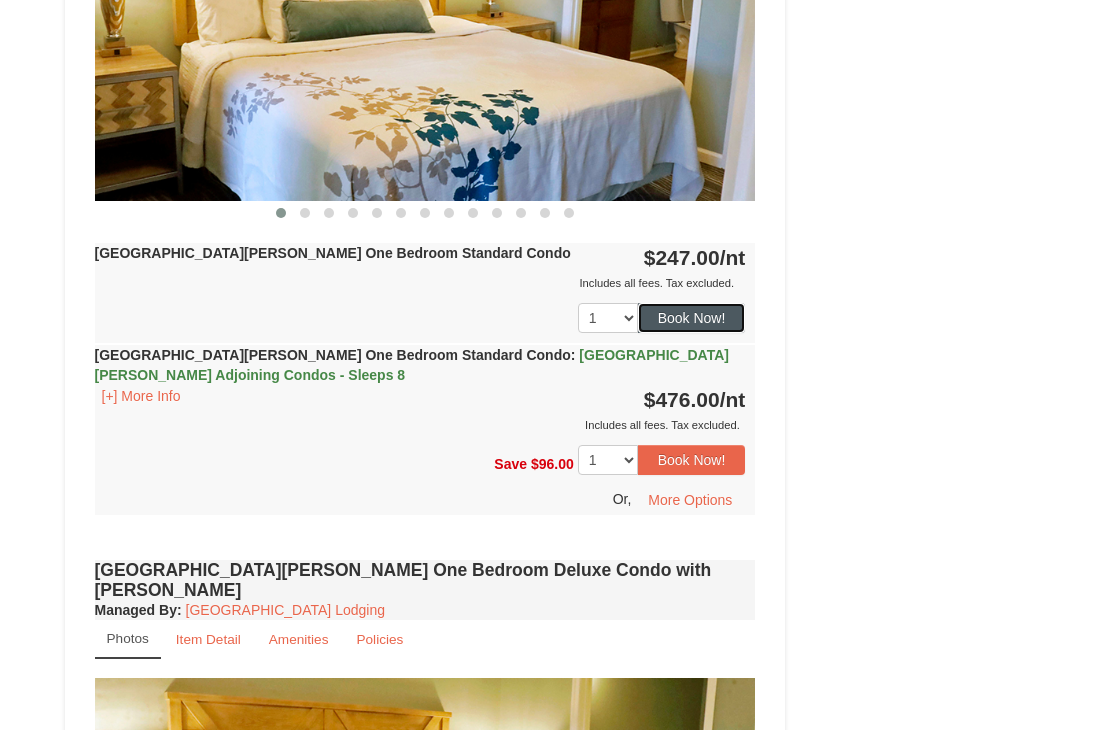 click on "Book Now!" at bounding box center [692, 318] 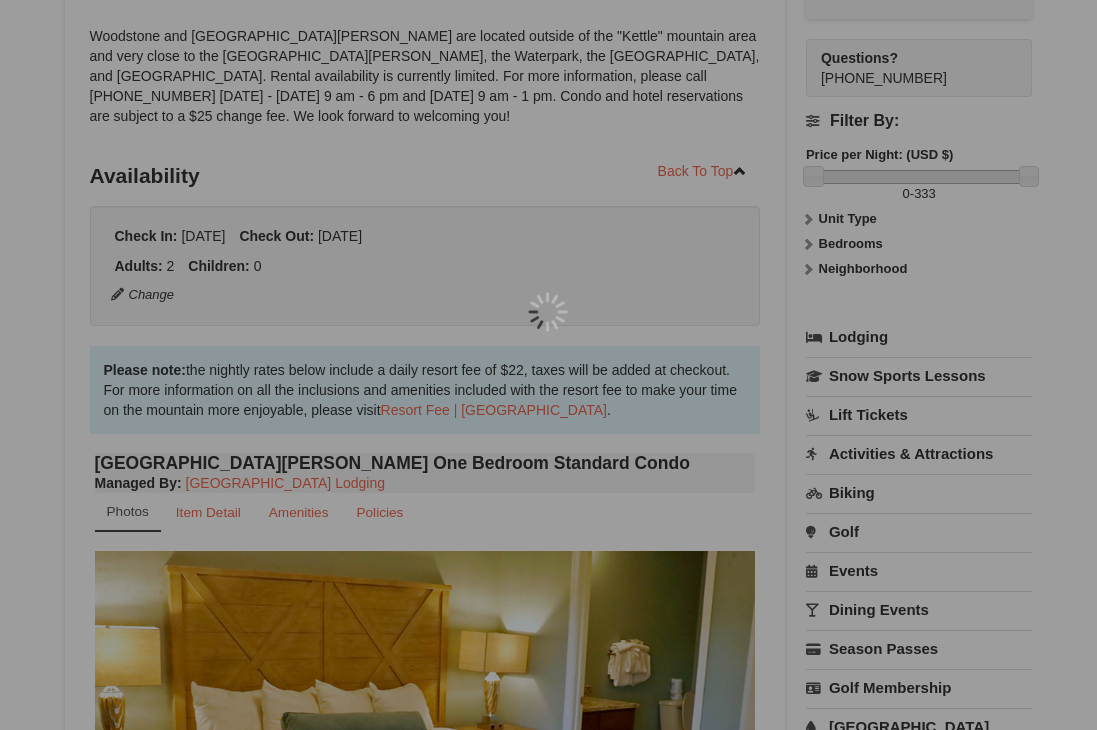 scroll, scrollTop: 175, scrollLeft: 0, axis: vertical 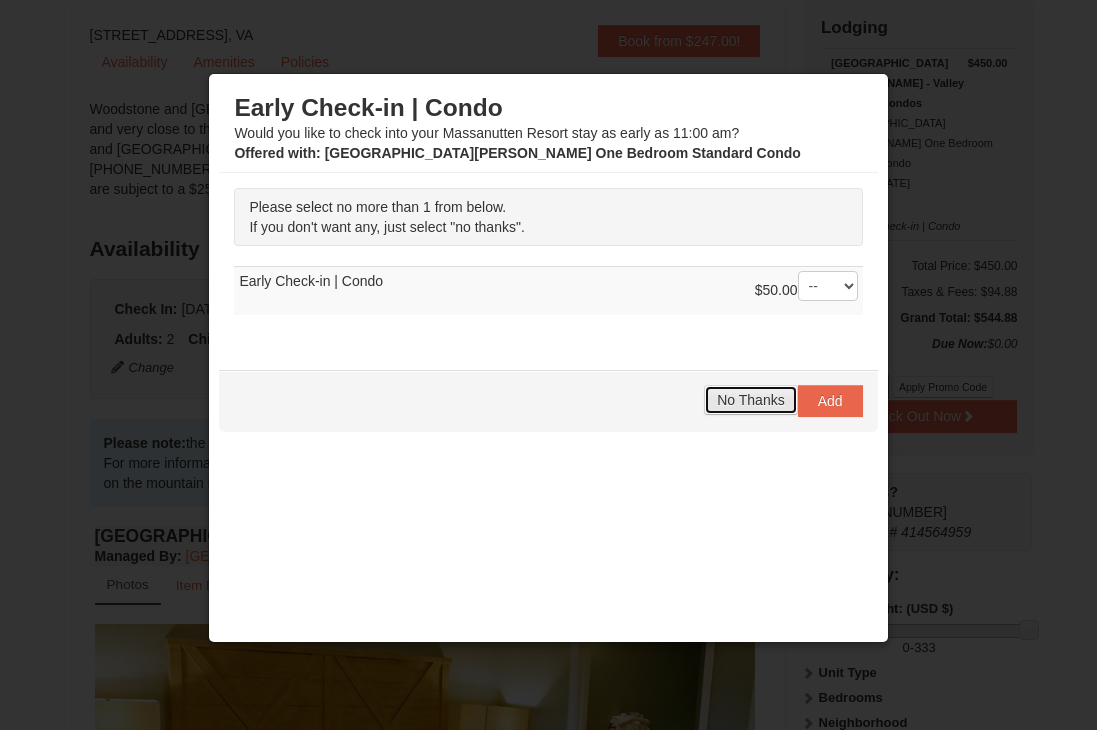 click on "No Thanks" at bounding box center (750, 400) 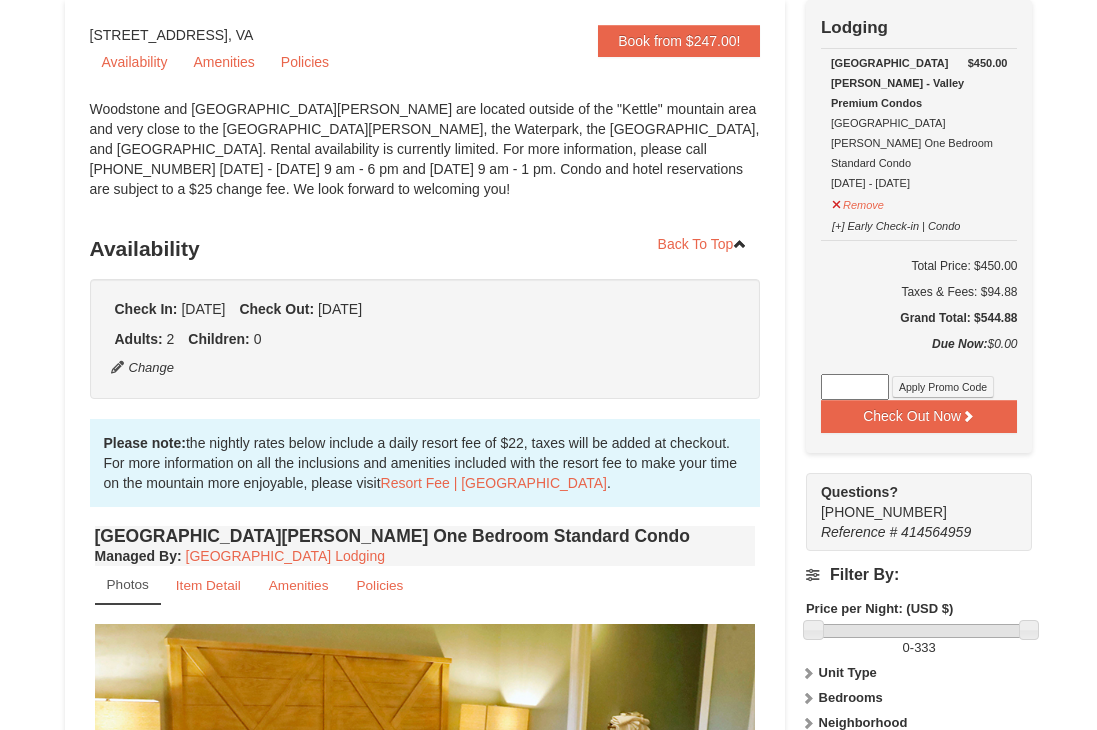 click on "×
Woodstone Meadows - Valley Premium Condos
Book from $247.00!
1822 Resort Drive,
Massanutten,
VA
Availability
Amenities
Policies
‹ ›
2 0" at bounding box center [548, 2998] 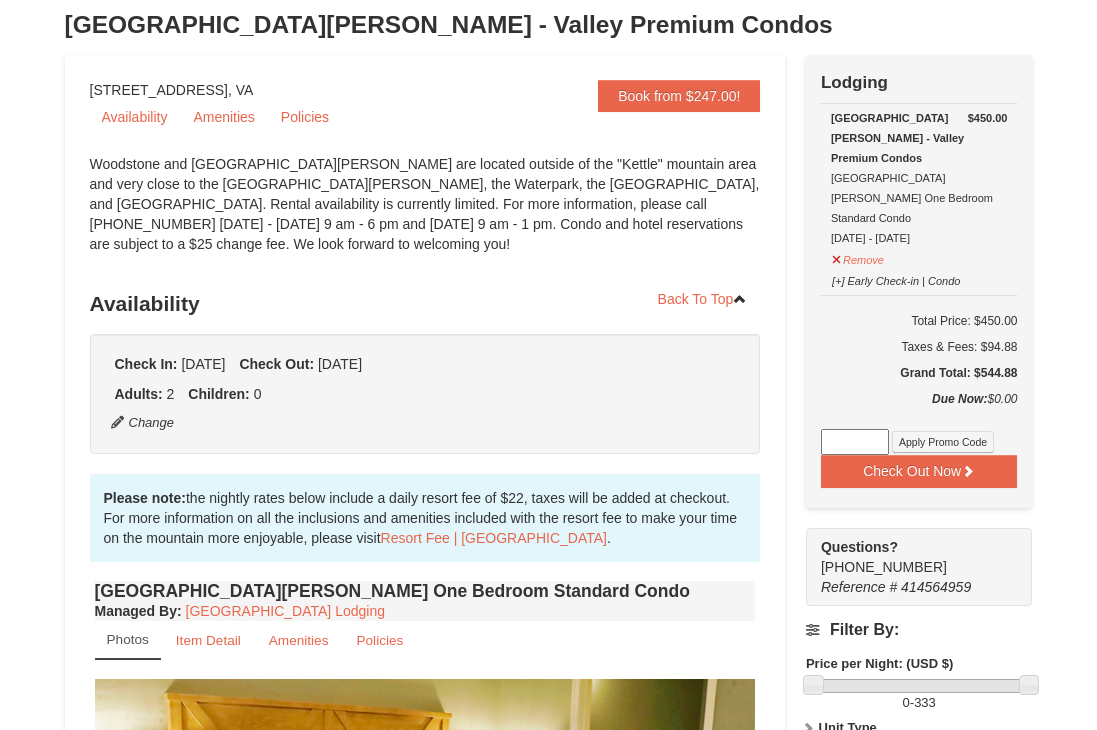 scroll, scrollTop: 79, scrollLeft: 0, axis: vertical 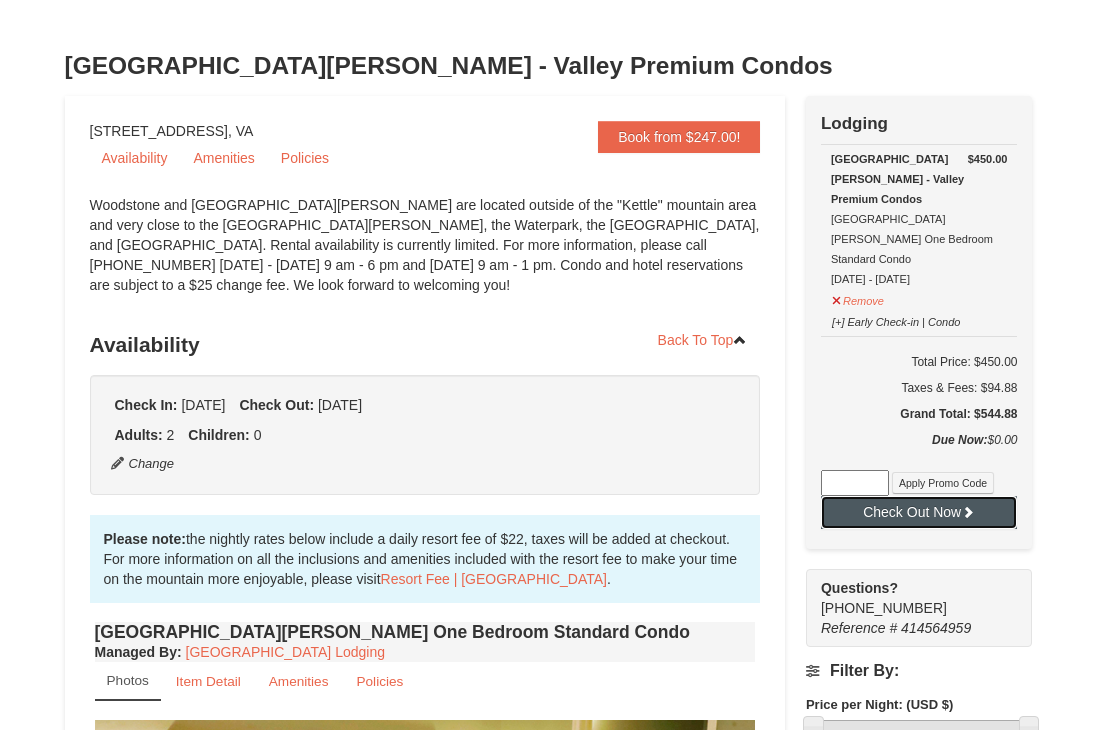 click at bounding box center [968, 512] 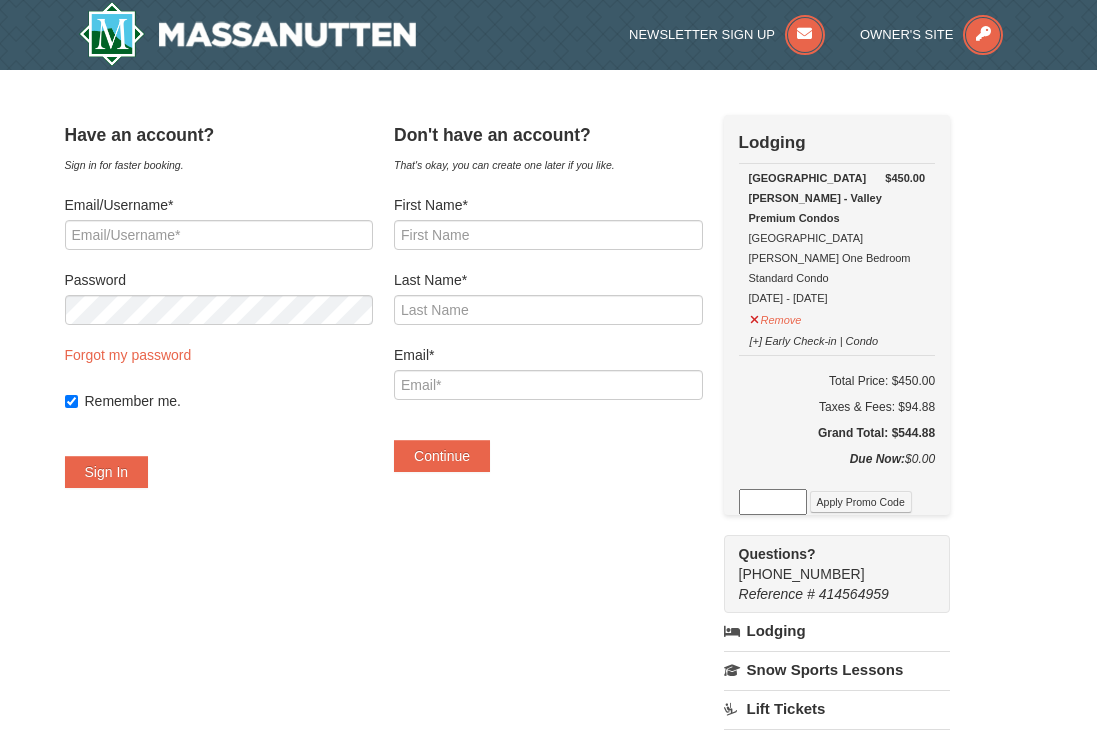 scroll, scrollTop: 0, scrollLeft: 0, axis: both 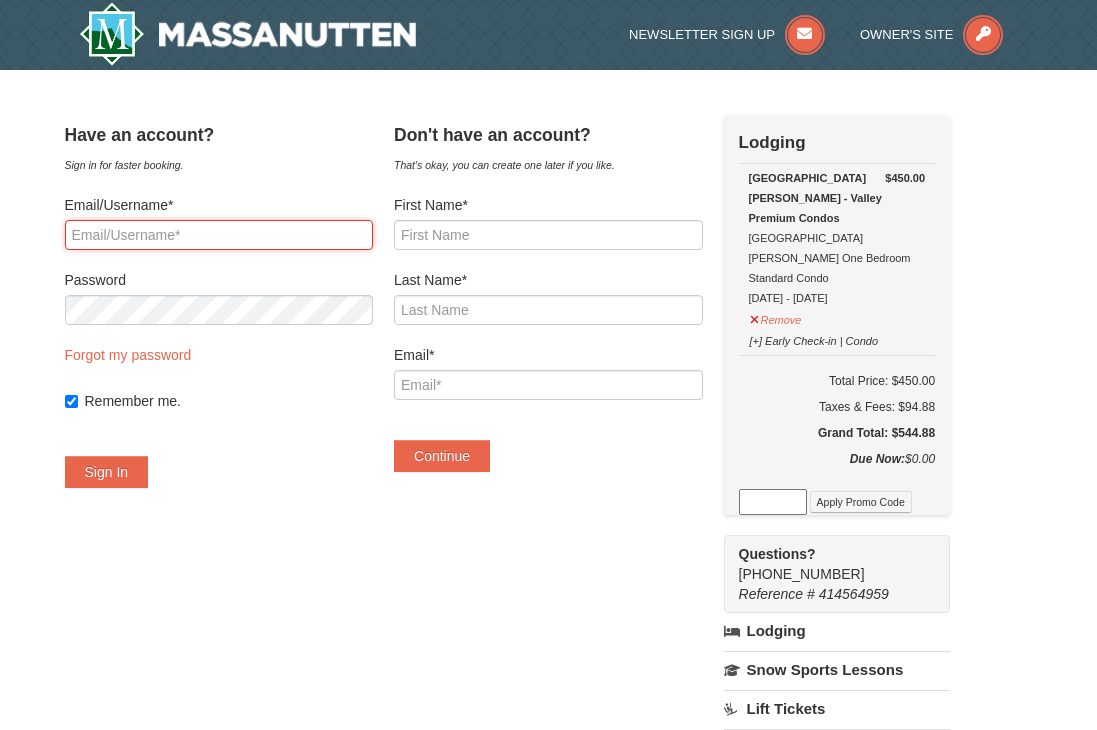 click on "Email/Username*" at bounding box center (219, 235) 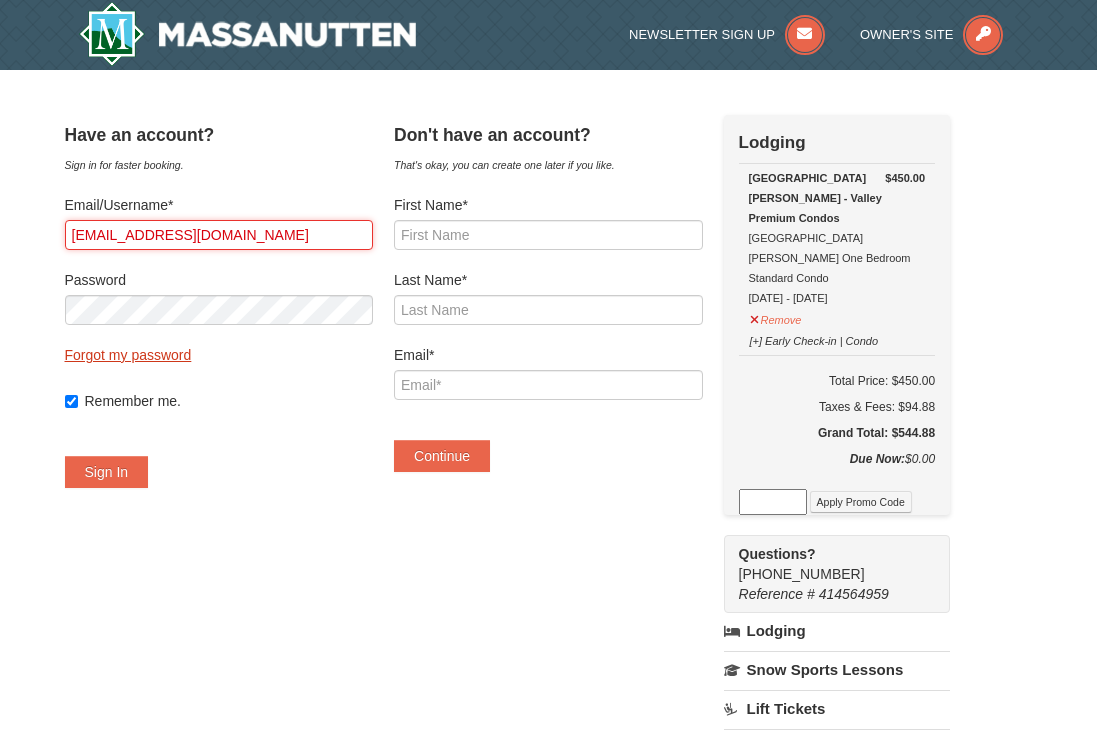type on "[EMAIL_ADDRESS][DOMAIN_NAME]" 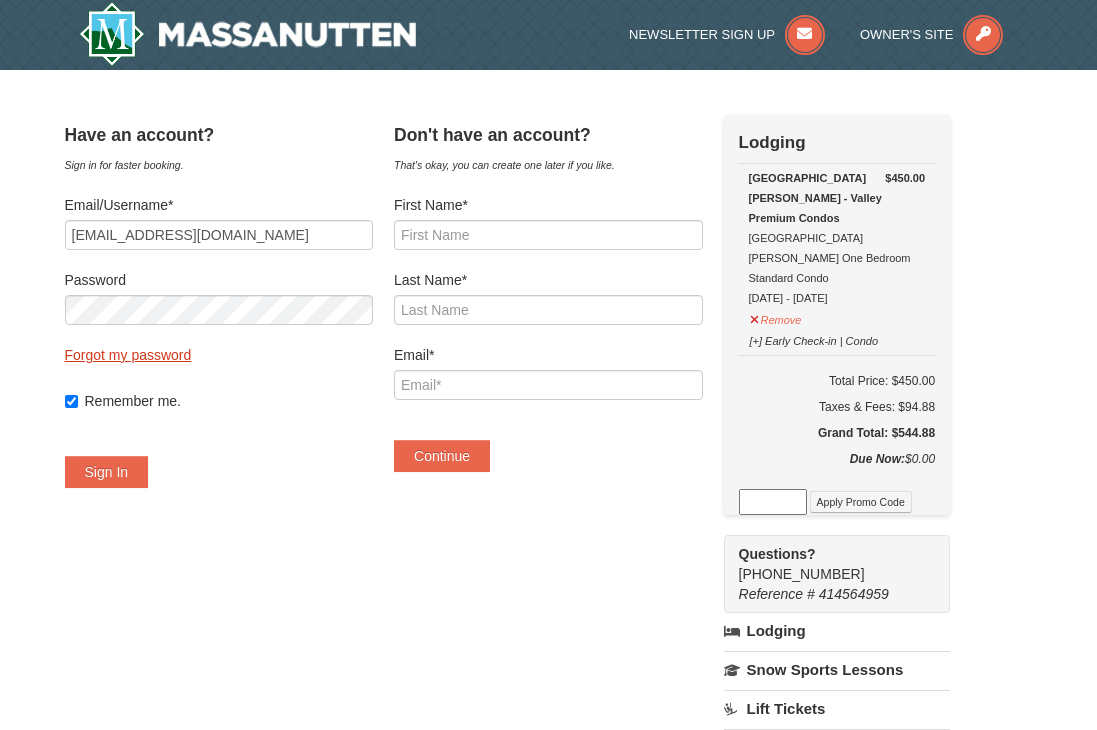 click on "Forgot my password" at bounding box center [128, 355] 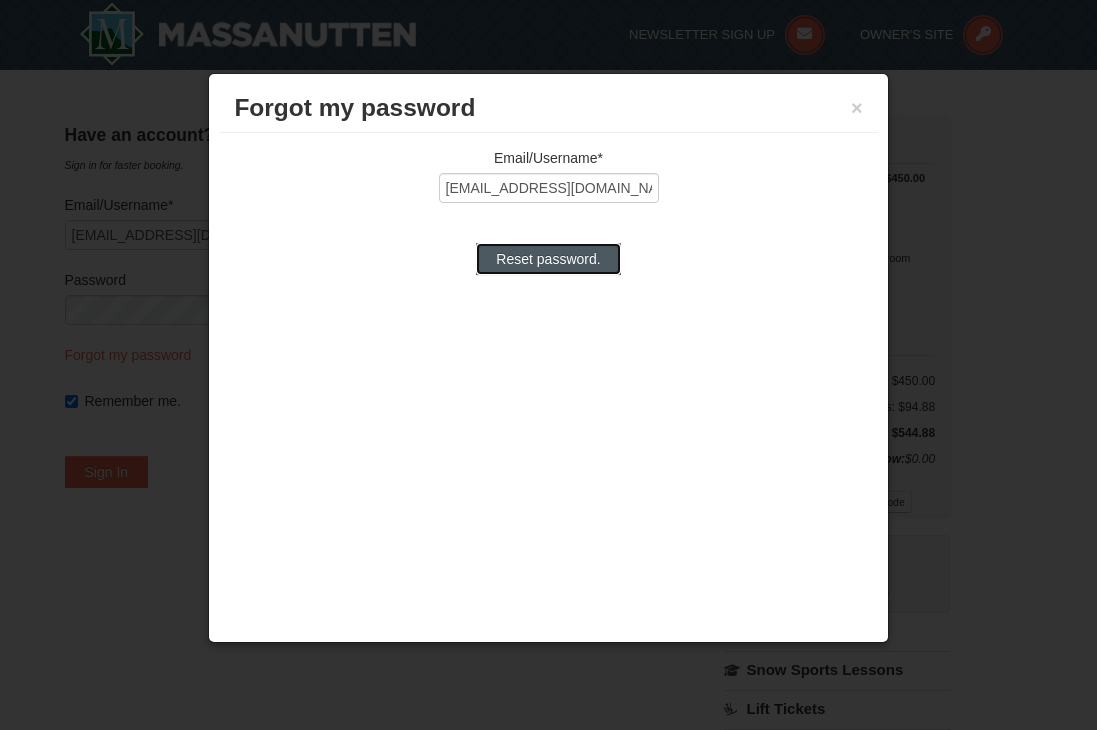 click on "Reset password." at bounding box center [548, 259] 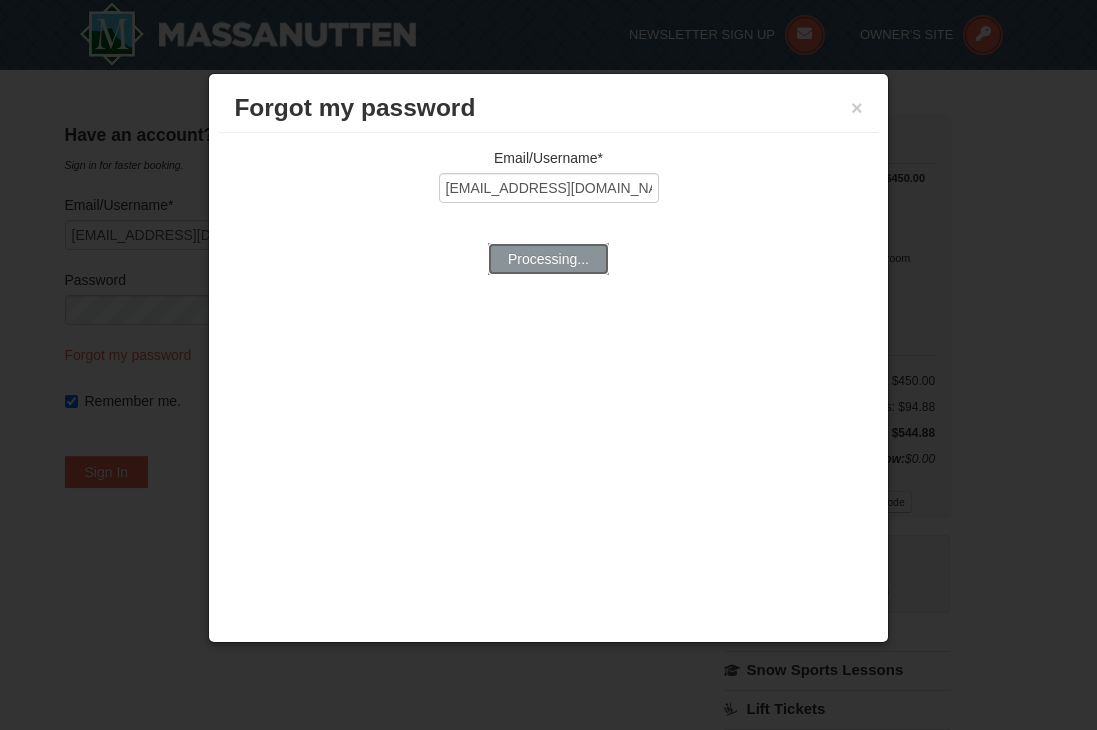 type on "[EMAIL_ADDRESS][DOMAIN_NAME]" 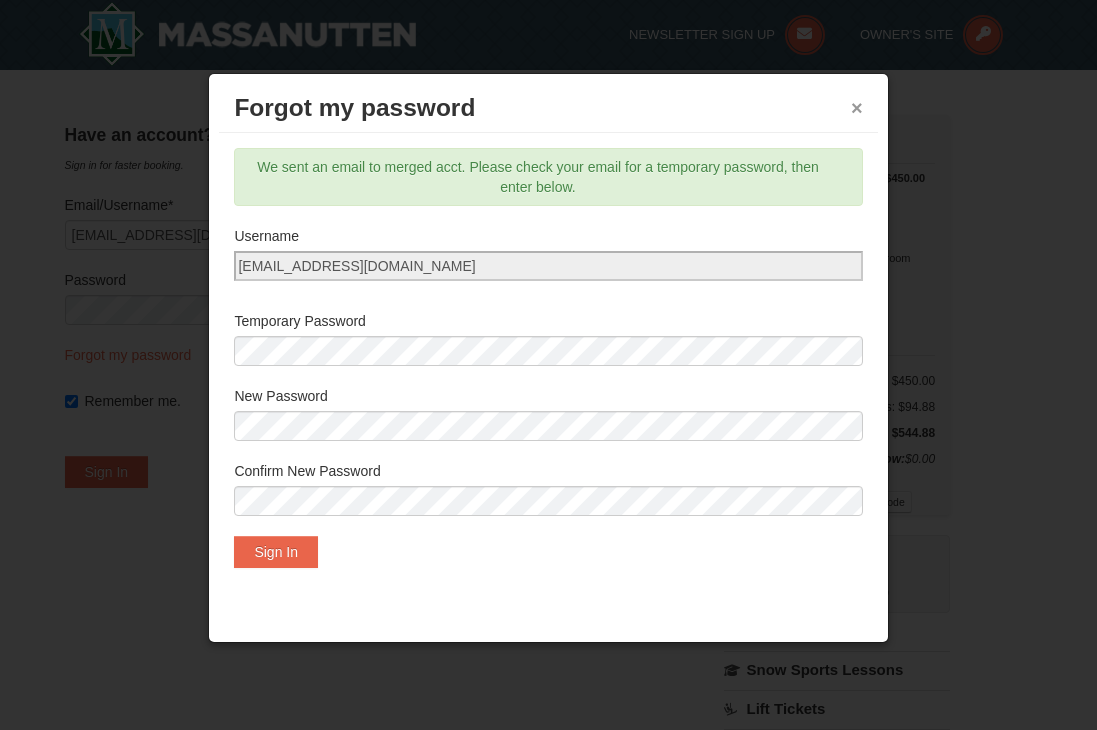 click on "×" at bounding box center [857, 108] 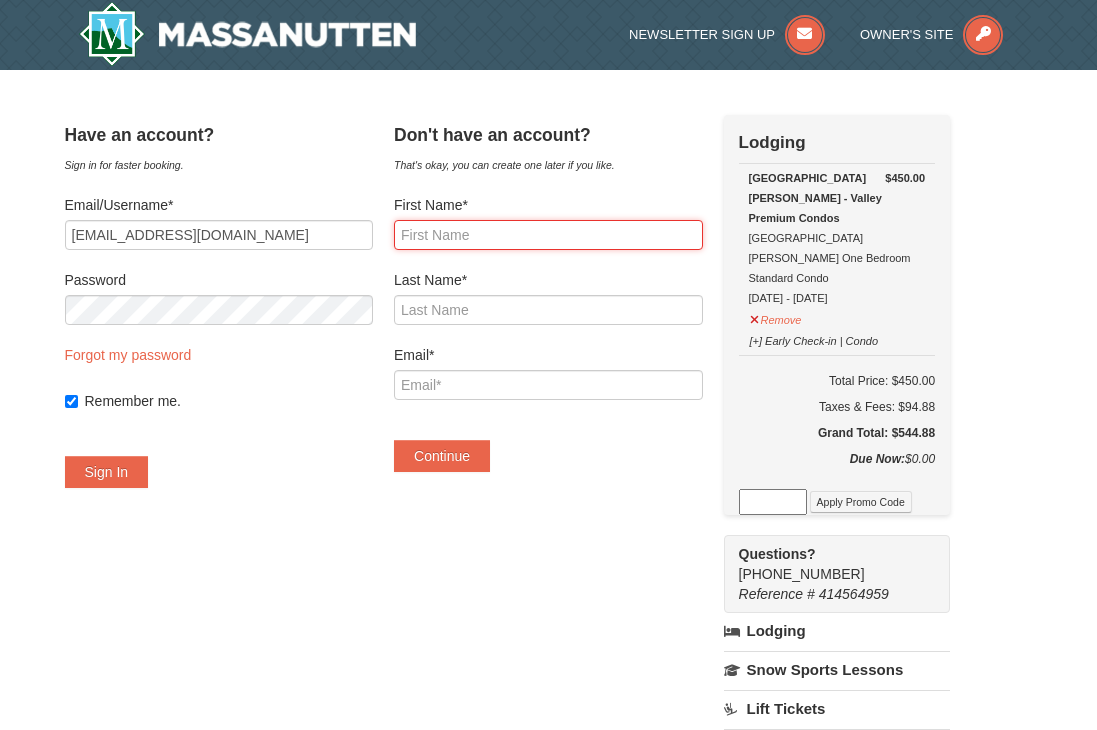 click on "First Name*" at bounding box center (548, 235) 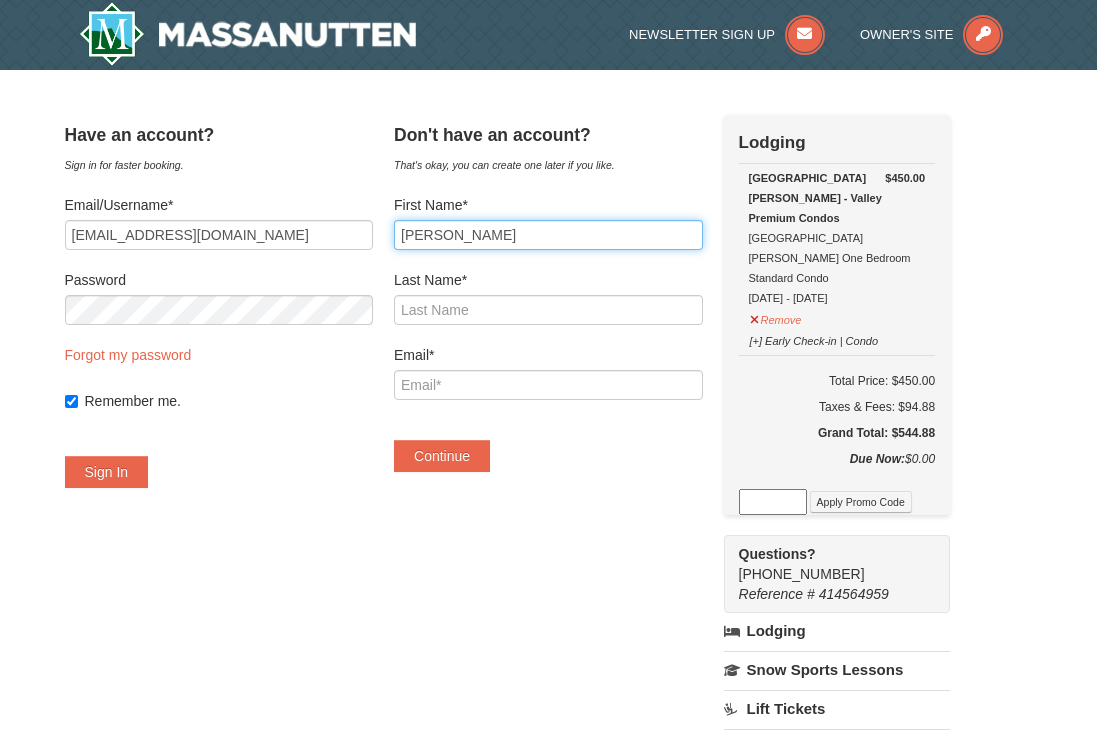 type on "[PERSON_NAME]" 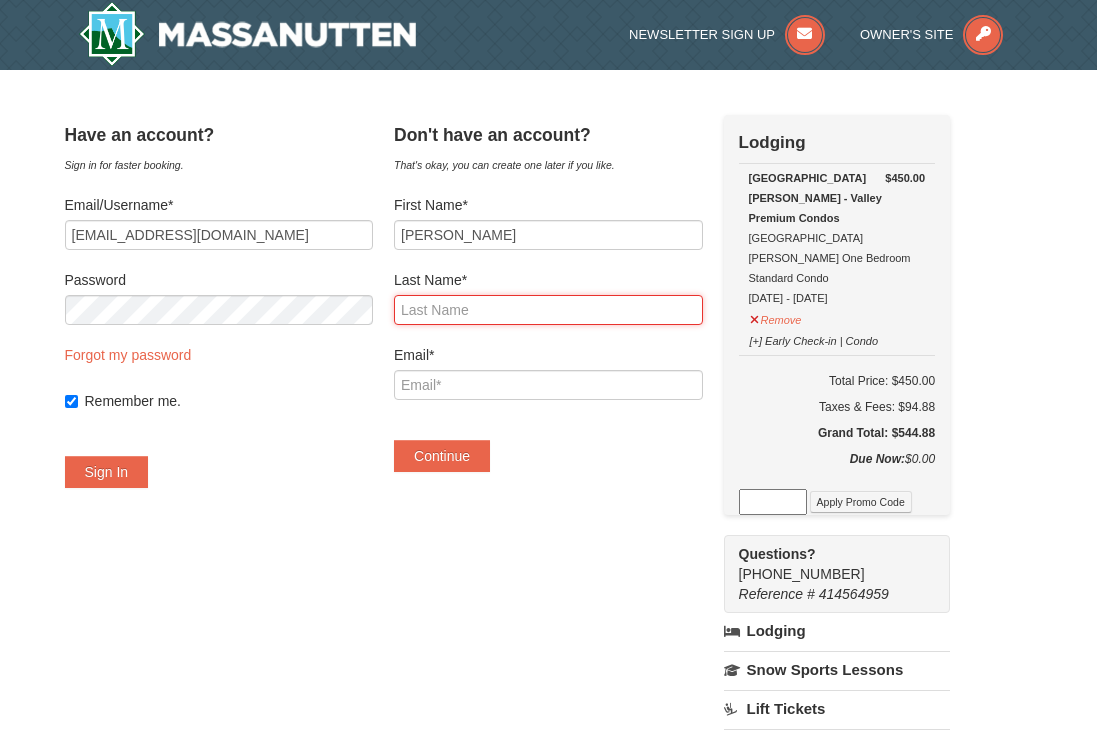 click on "Last Name*" at bounding box center (548, 310) 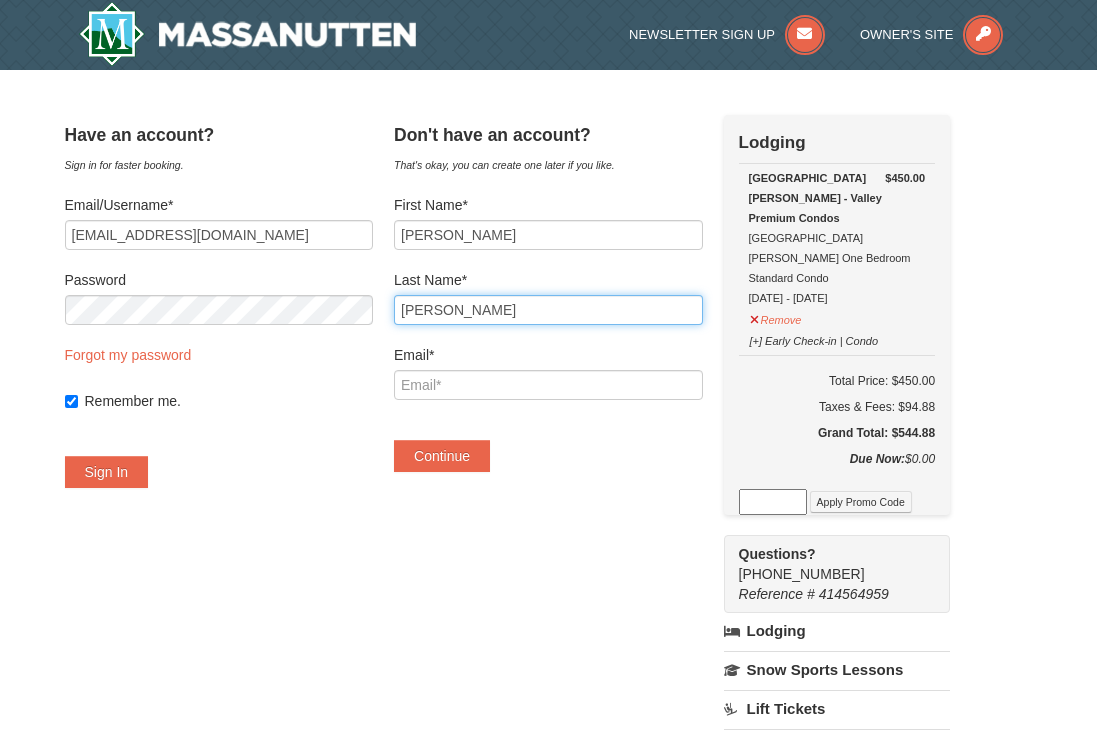 type on "[PERSON_NAME]" 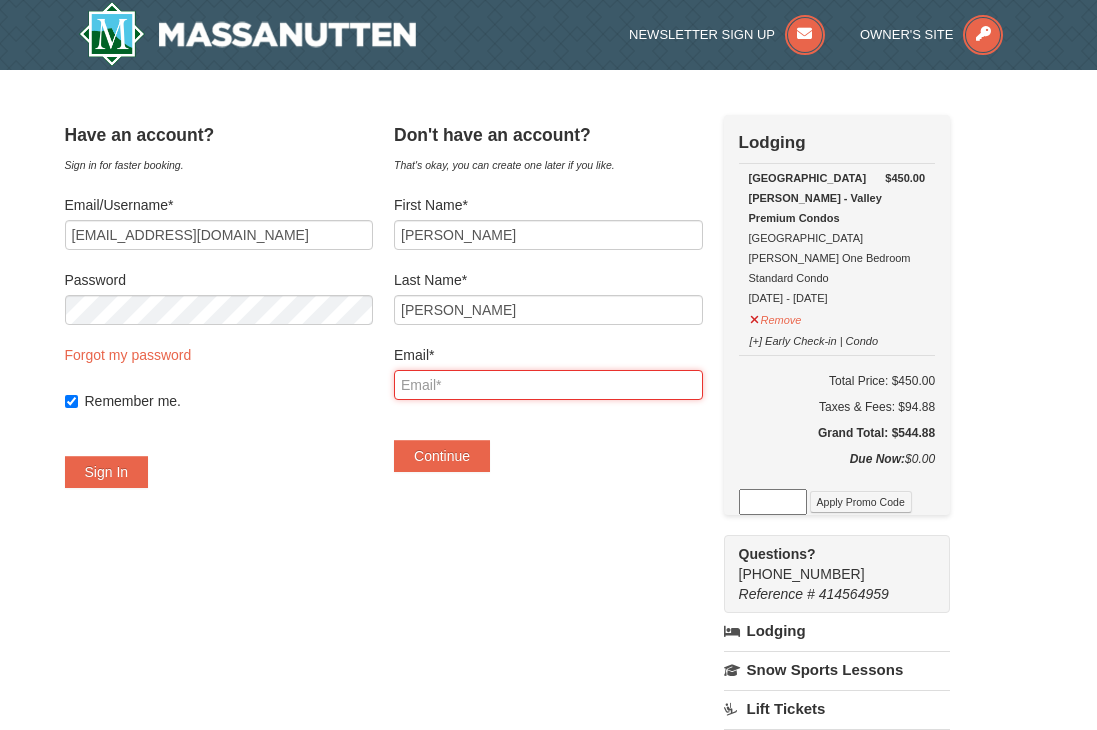 click on "Email*" at bounding box center [548, 385] 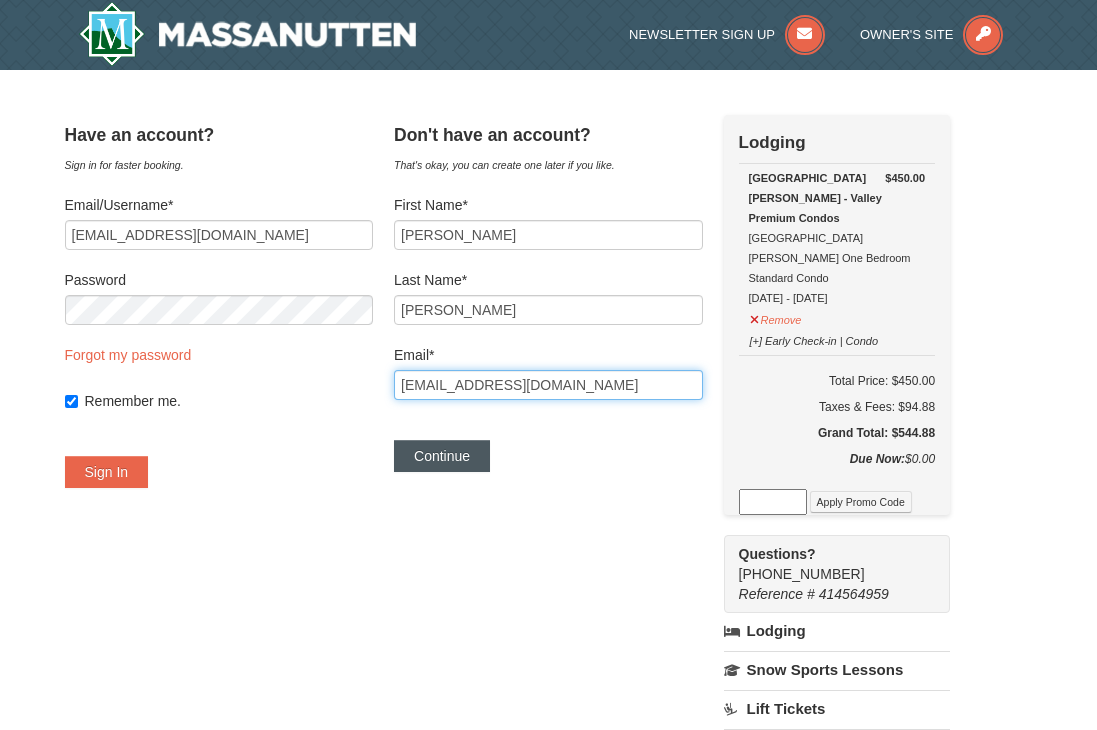 type on "[EMAIL_ADDRESS][DOMAIN_NAME]" 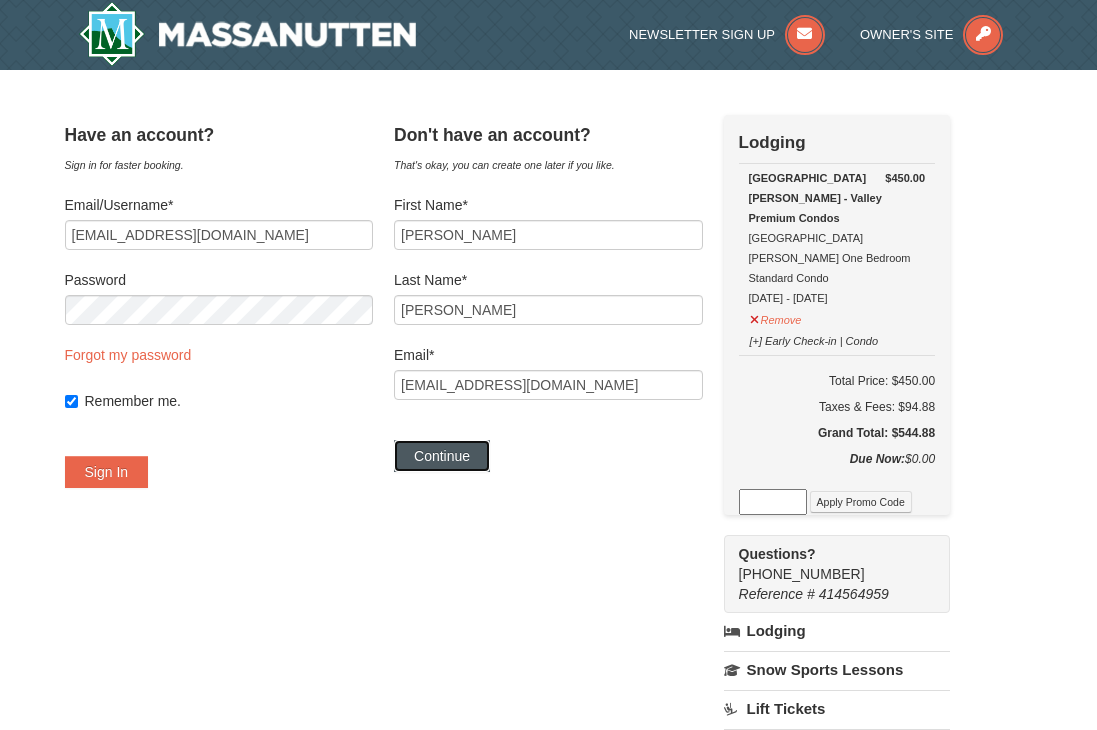 click on "Continue" at bounding box center (442, 456) 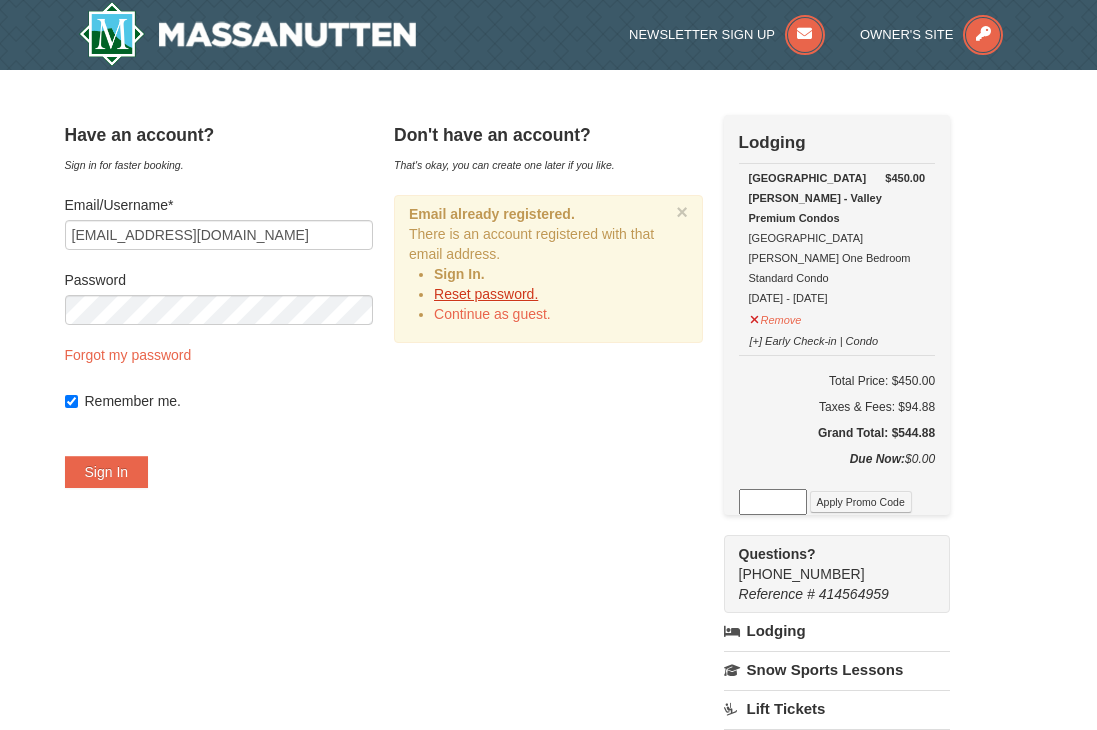 click on "Reset password." at bounding box center [486, 294] 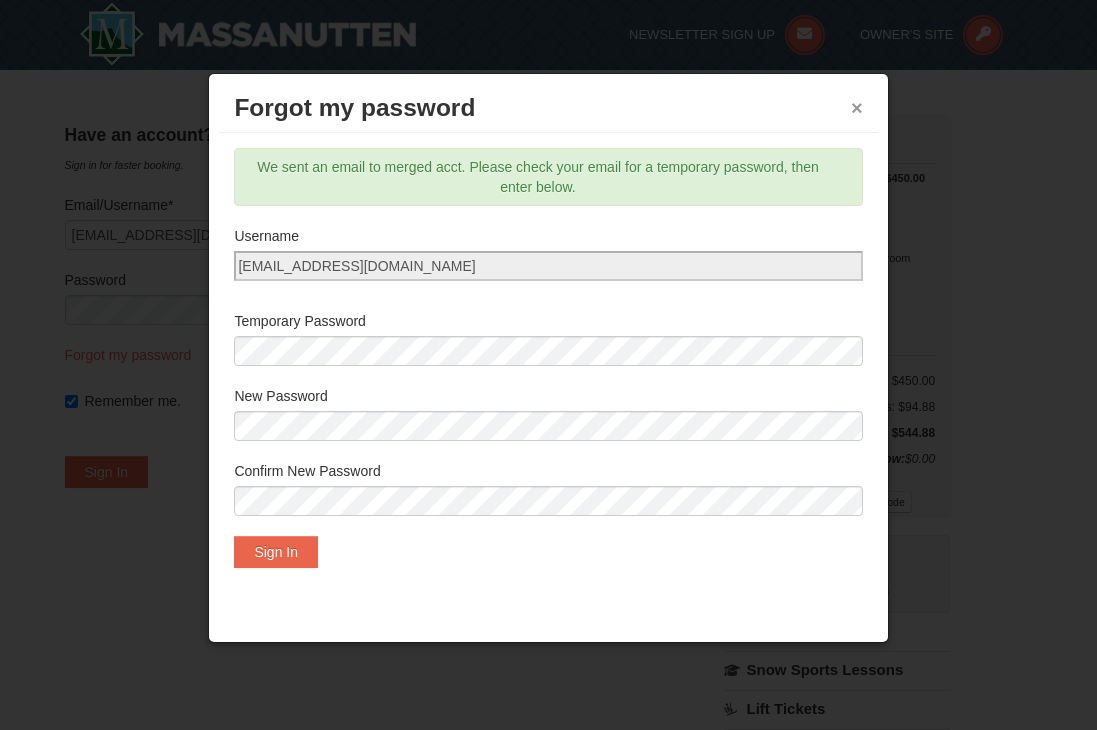 click on "×" at bounding box center [857, 108] 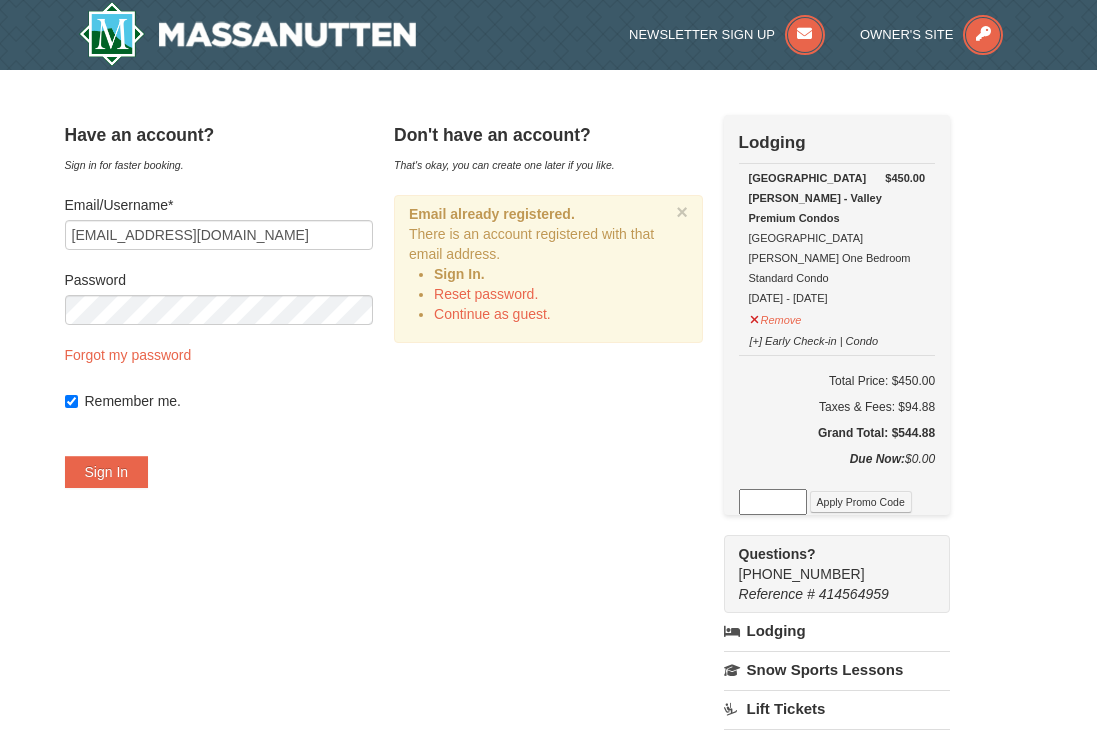 click on "Email/Username*
[EMAIL_ADDRESS][DOMAIN_NAME]
Password
Forgot my password
Remember me.
Sign In" at bounding box center (219, 341) 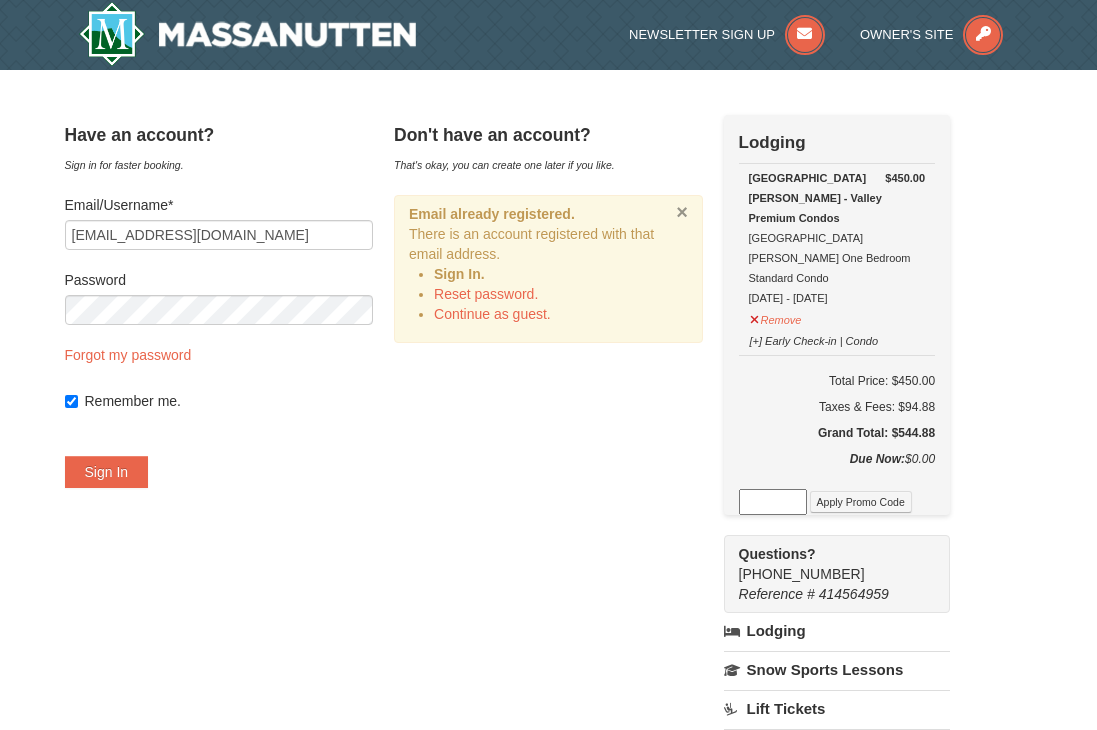 click on "×" at bounding box center (682, 212) 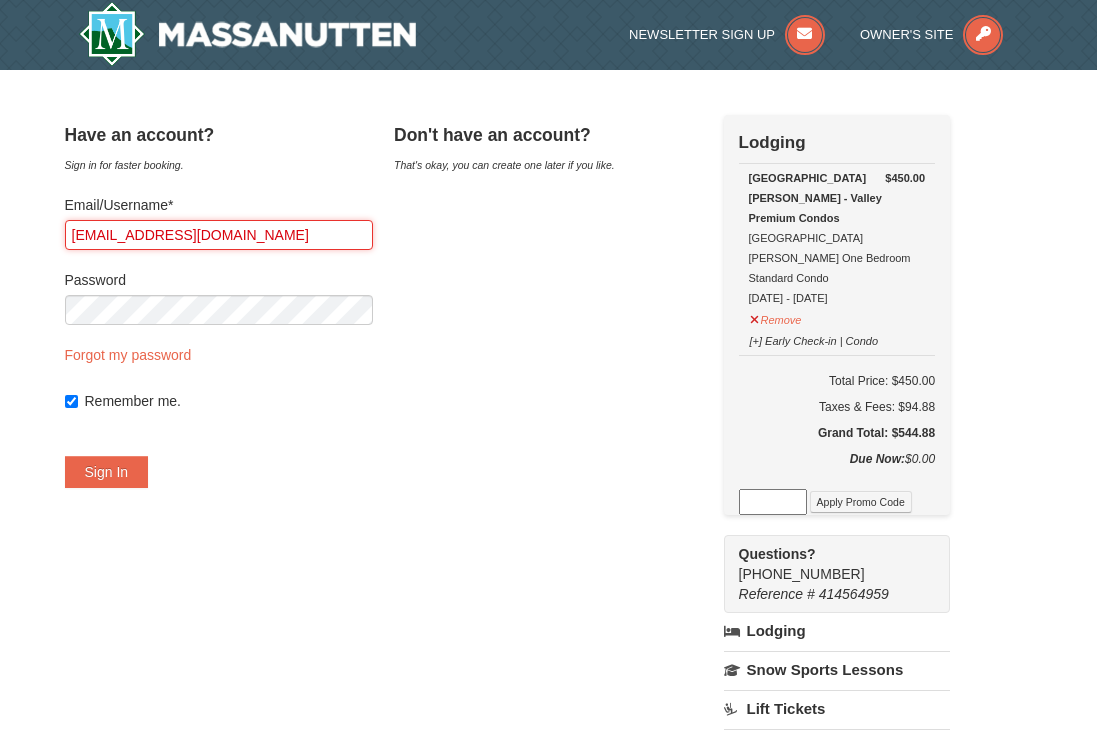 drag, startPoint x: 235, startPoint y: 236, endPoint x: 42, endPoint y: 233, distance: 193.02332 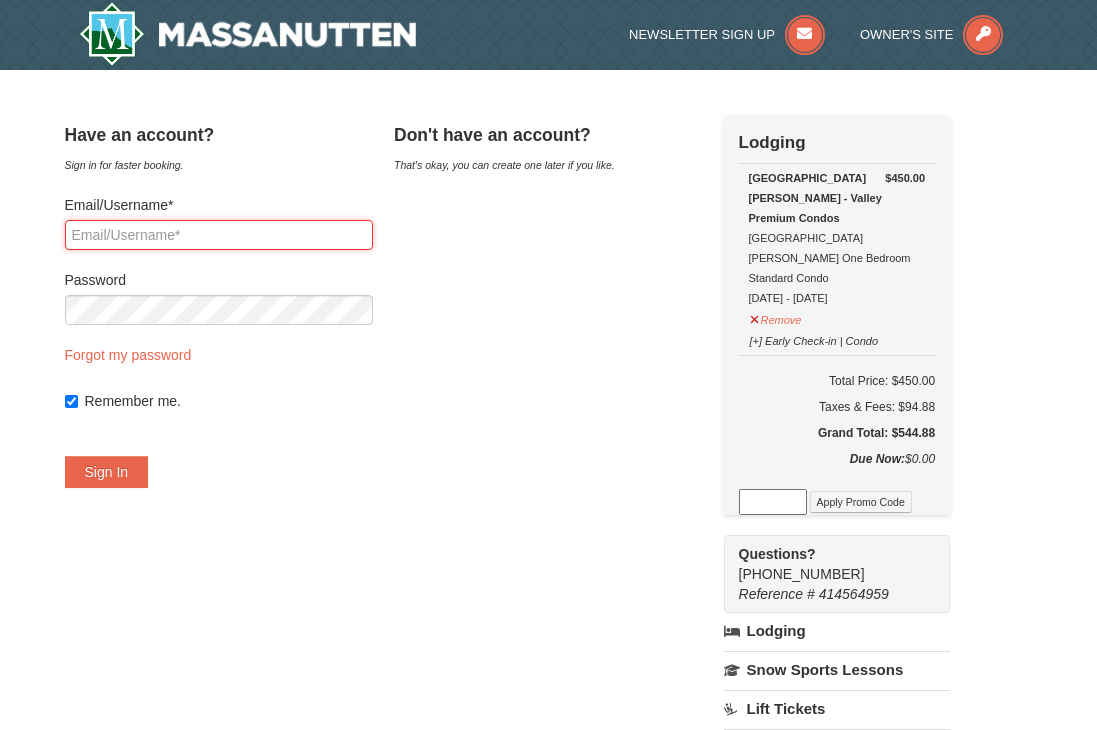 type 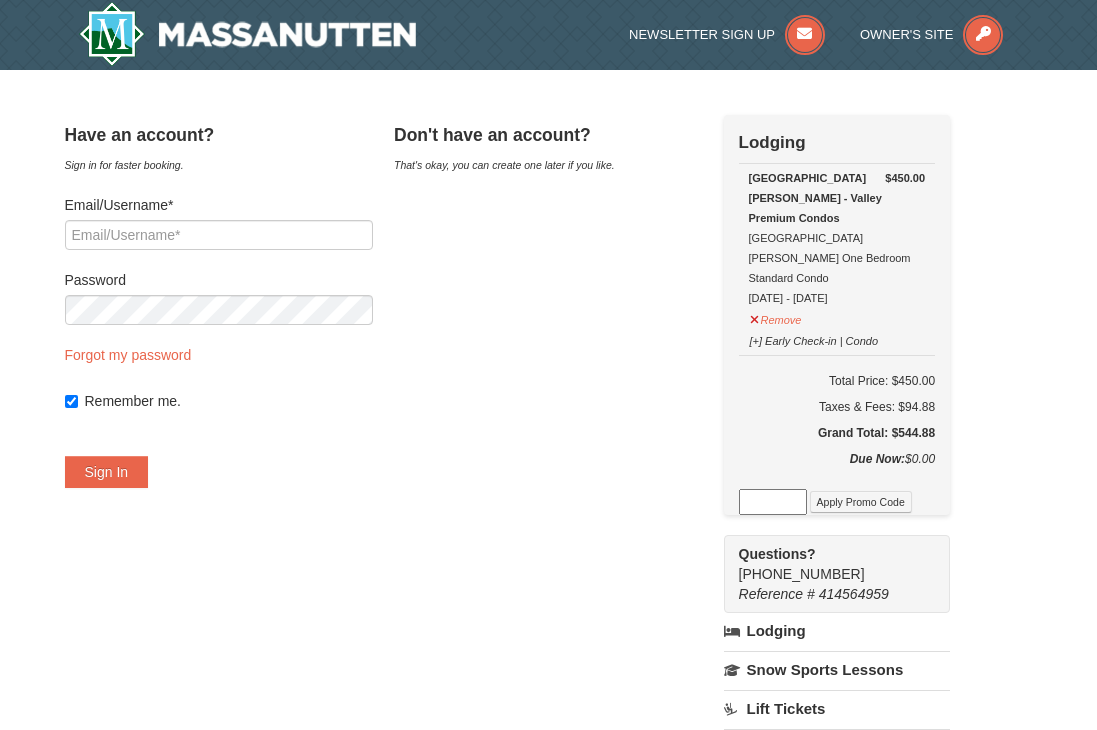 click on "Have an account?
Sign in for faster booking.
Email/Username*
Password
Forgot my password
Remember me.
Sign In" at bounding box center [549, 606] 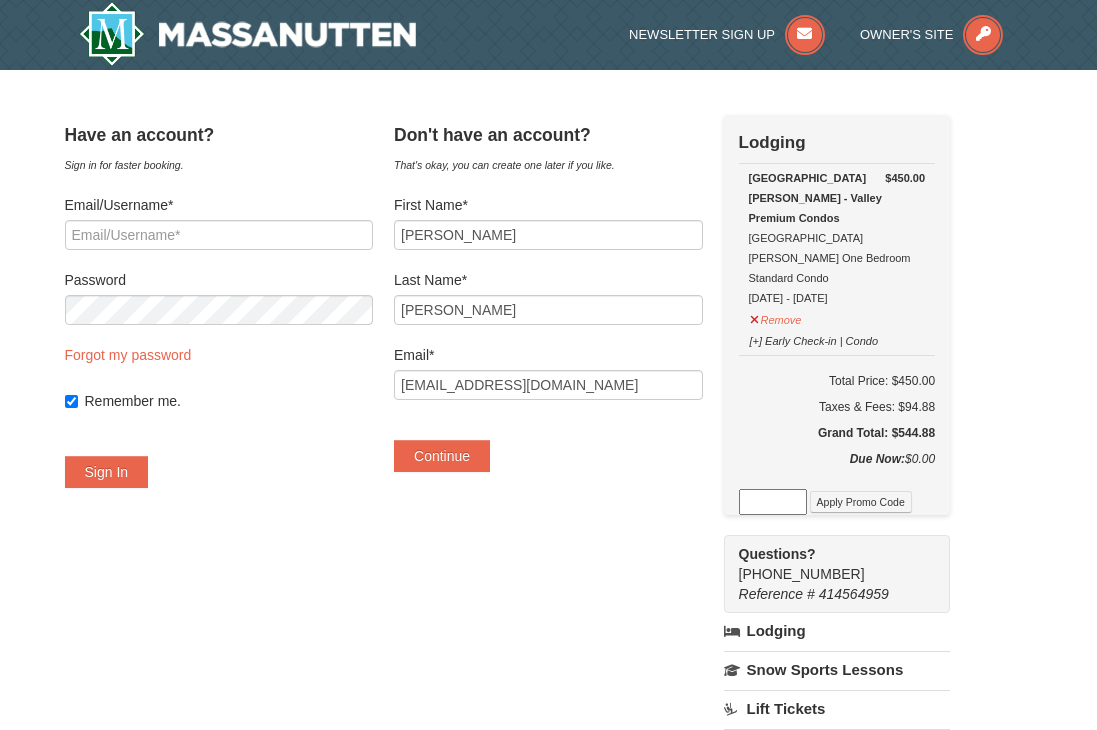 scroll, scrollTop: 0, scrollLeft: 0, axis: both 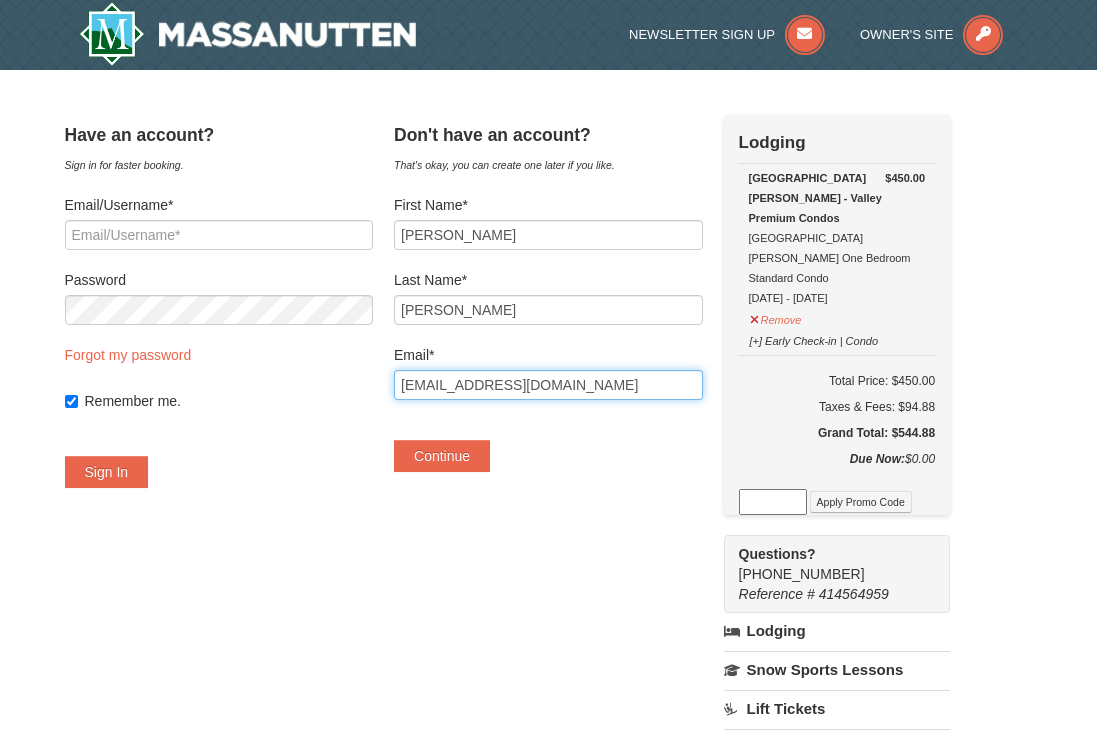 drag, startPoint x: 576, startPoint y: 380, endPoint x: 384, endPoint y: 380, distance: 192 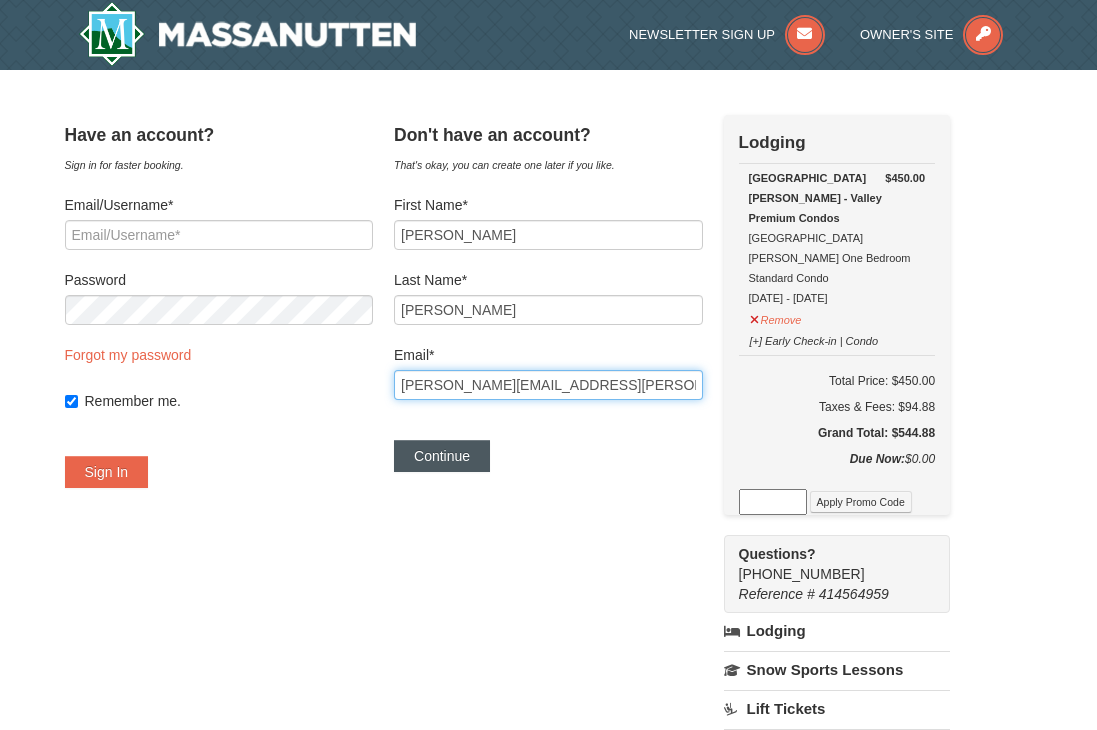 type on "[PERSON_NAME][EMAIL_ADDRESS][PERSON_NAME][DOMAIN_NAME]" 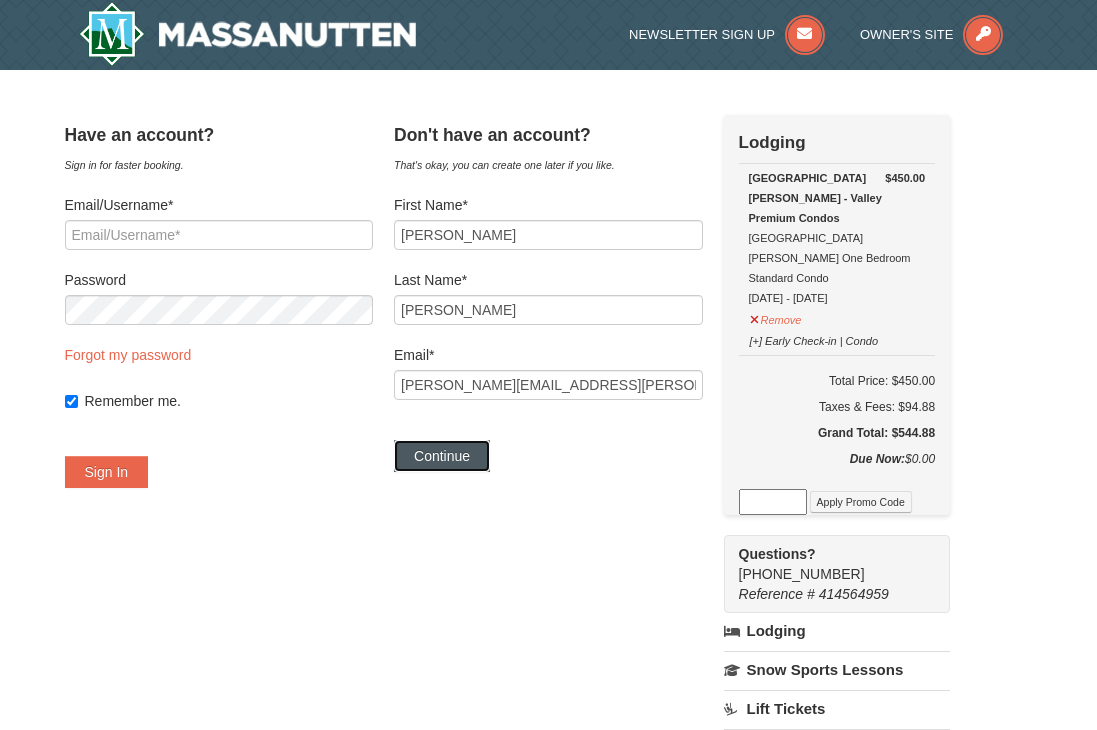 click on "Continue" at bounding box center (442, 456) 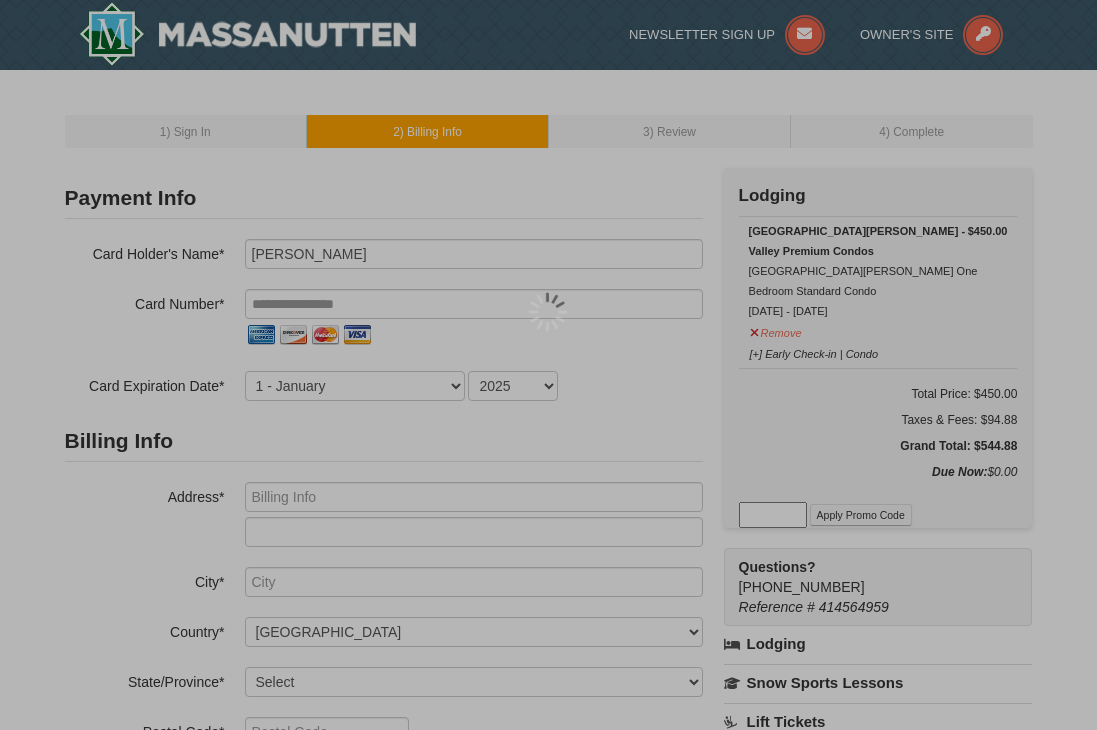 scroll, scrollTop: 0, scrollLeft: 0, axis: both 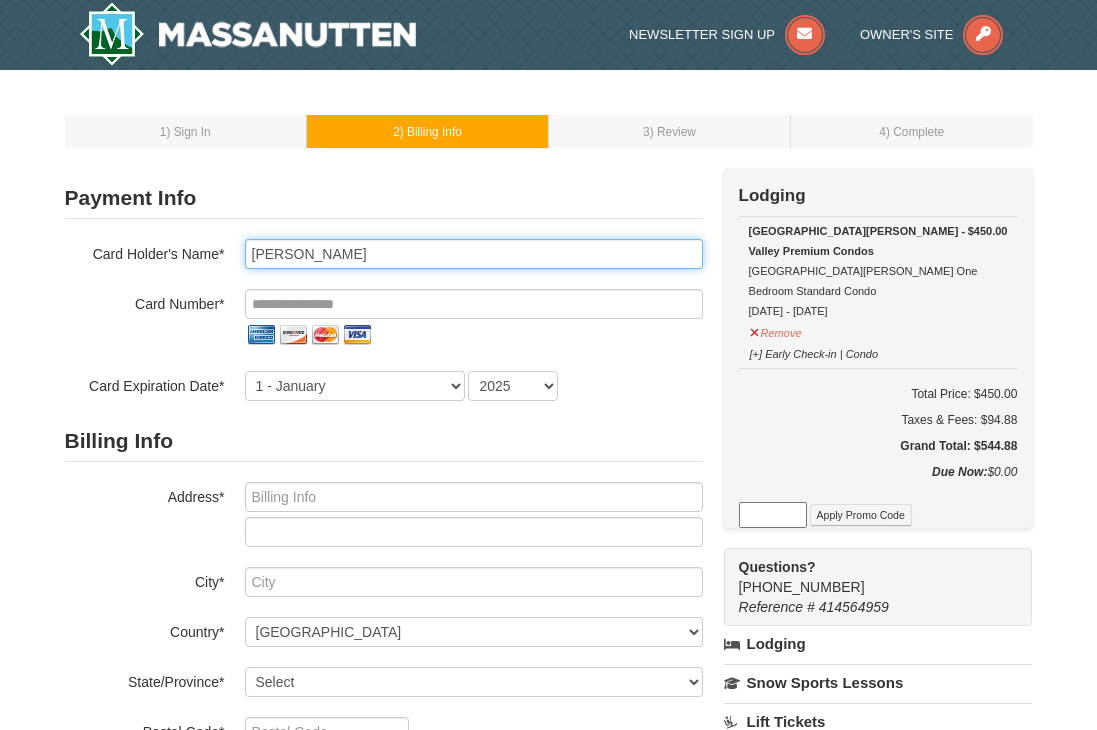 click on "Lisa Parker" at bounding box center [474, 254] 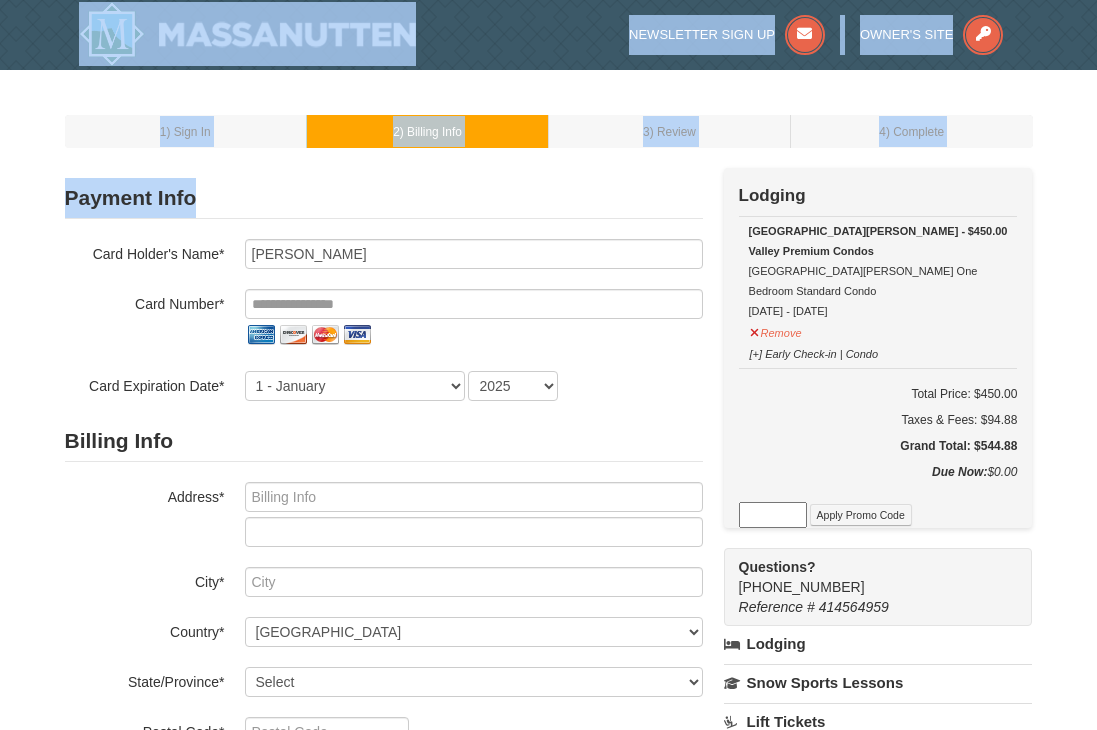 drag, startPoint x: 614, startPoint y: 228, endPoint x: 338, endPoint y: -61, distance: 399.62106 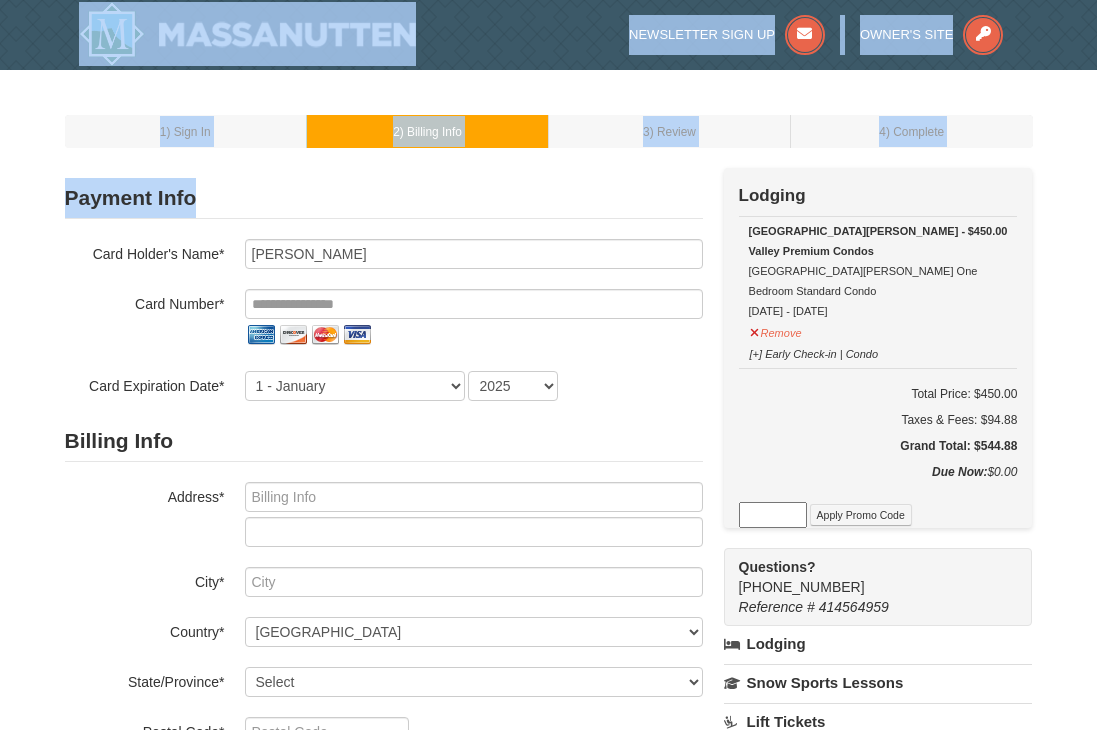 click on "Payment Info" at bounding box center (384, 198) 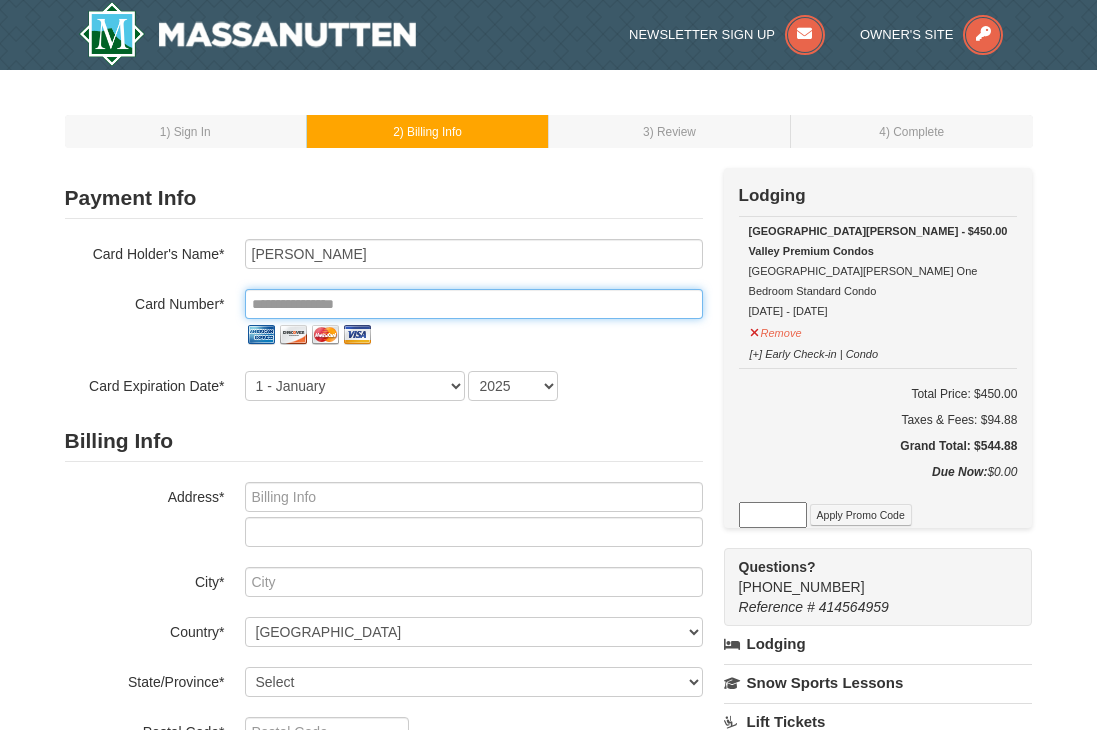 click at bounding box center [474, 304] 